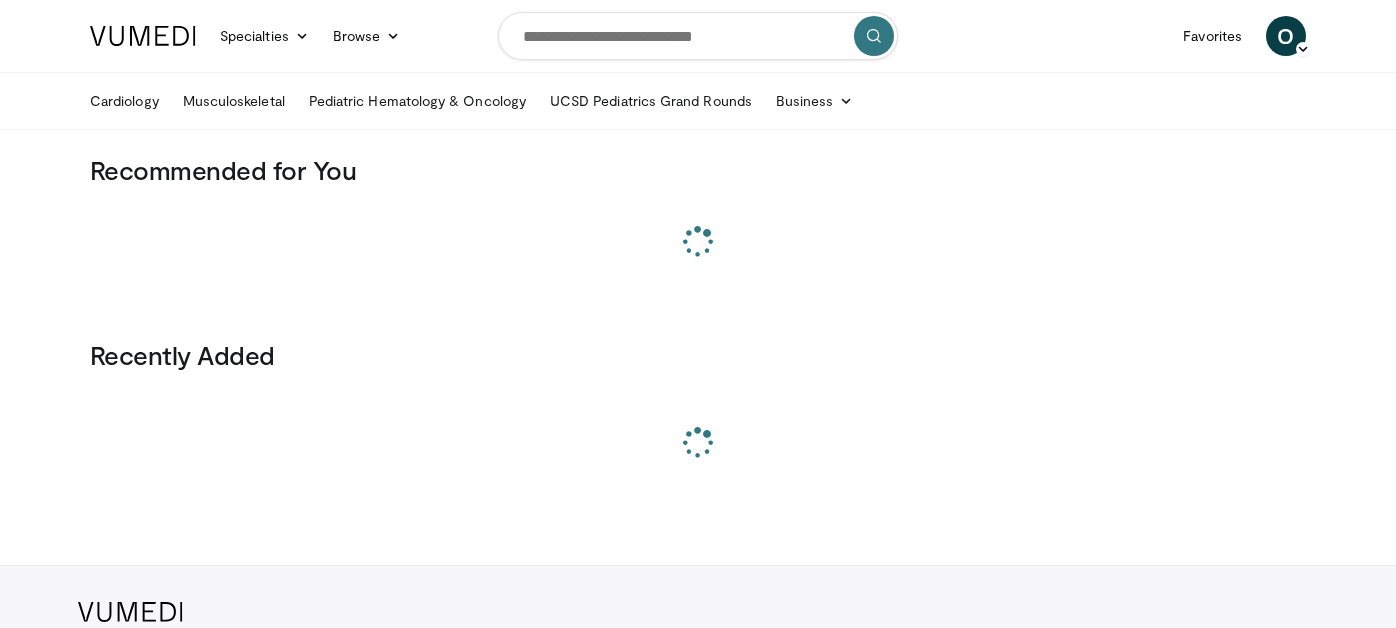 scroll, scrollTop: 0, scrollLeft: 0, axis: both 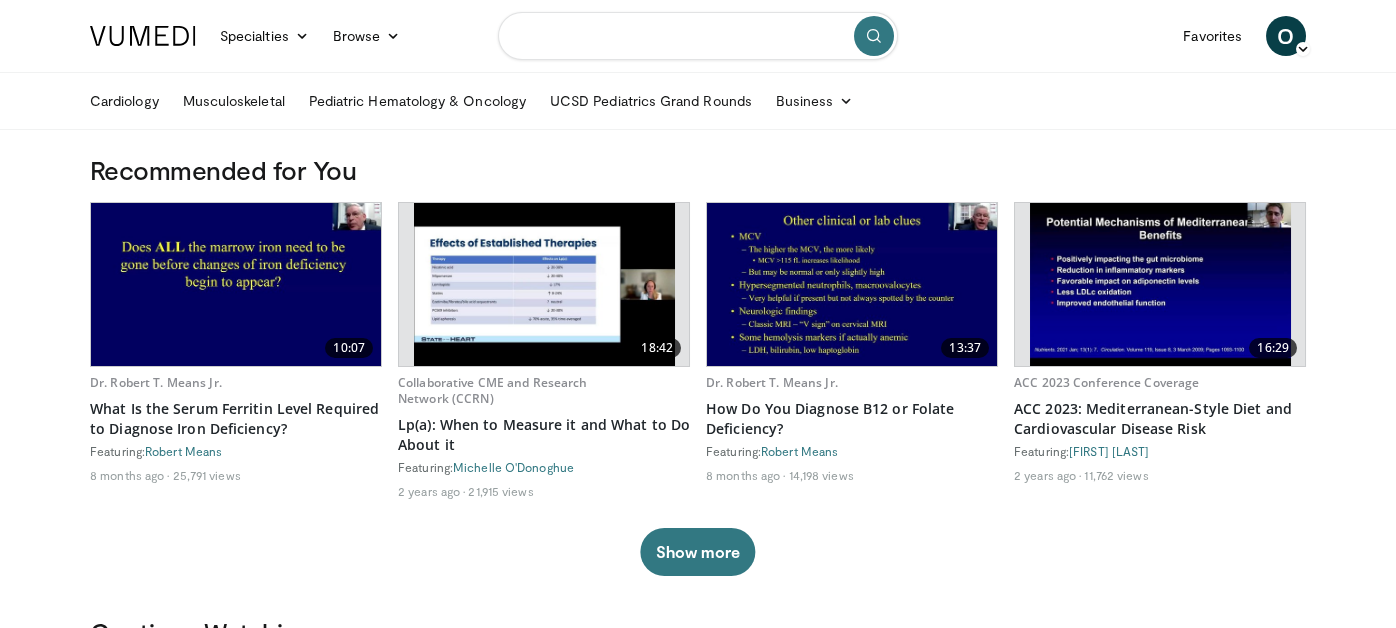 click at bounding box center [698, 36] 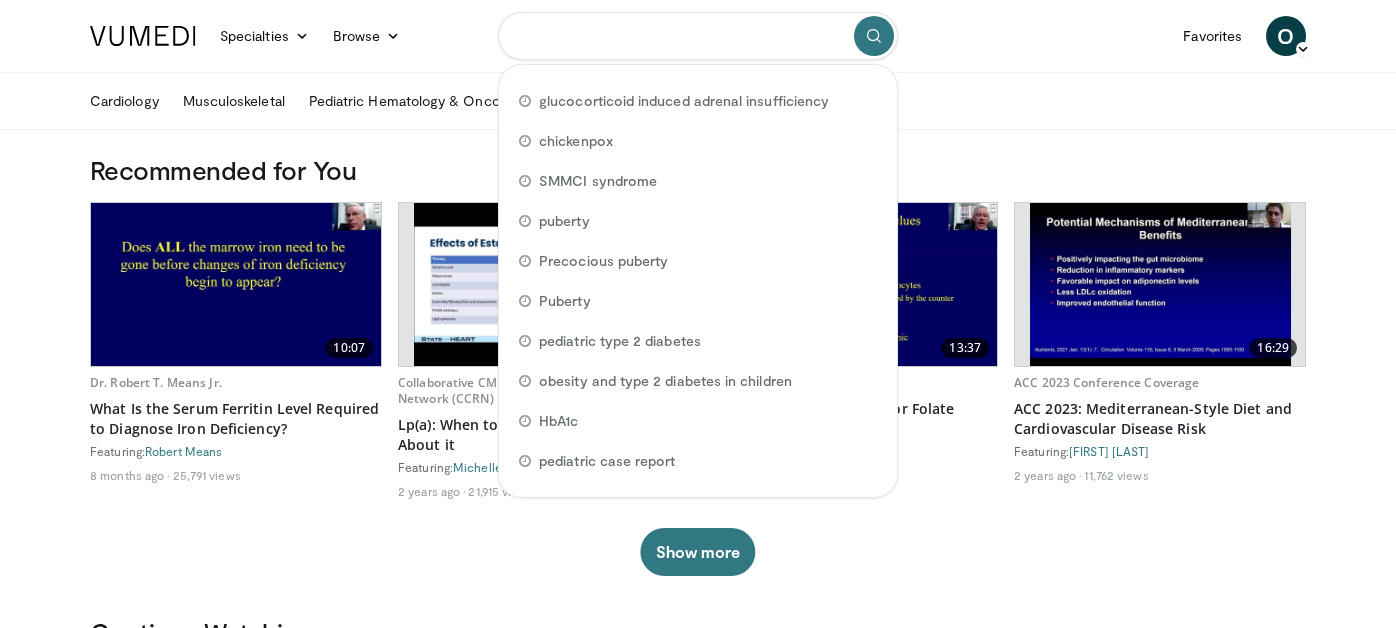 paste on "**********" 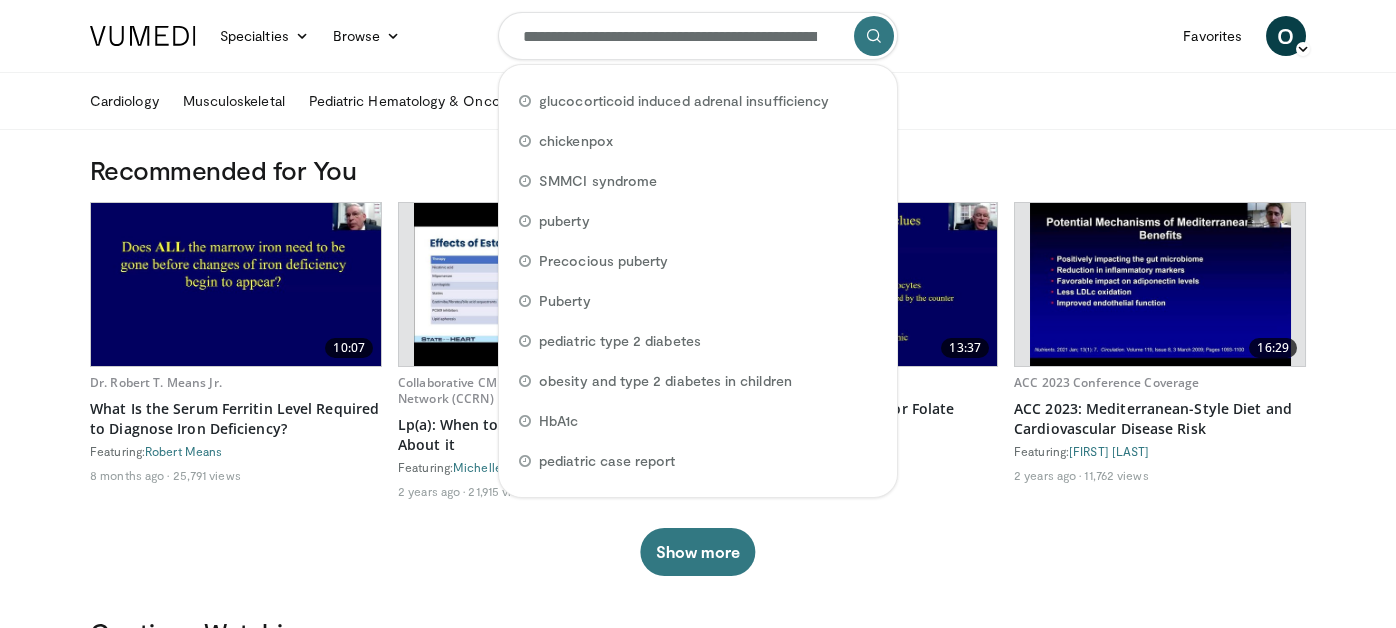 scroll, scrollTop: 0, scrollLeft: 443, axis: horizontal 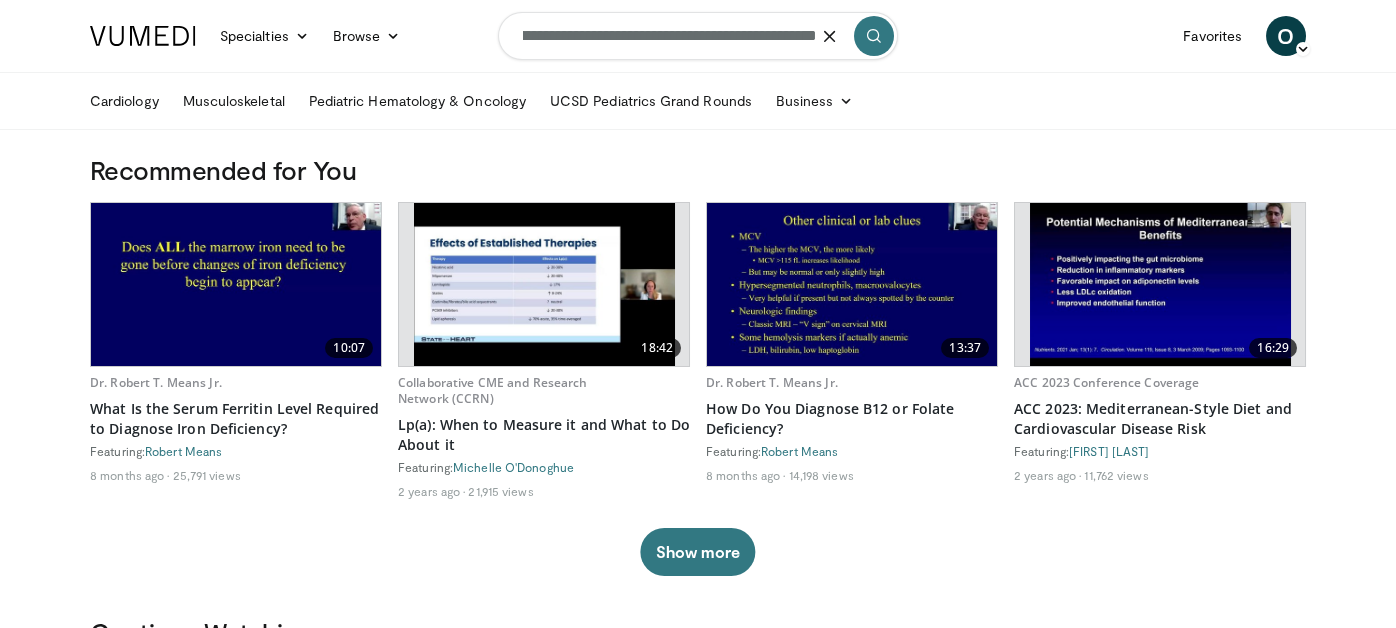 type on "**********" 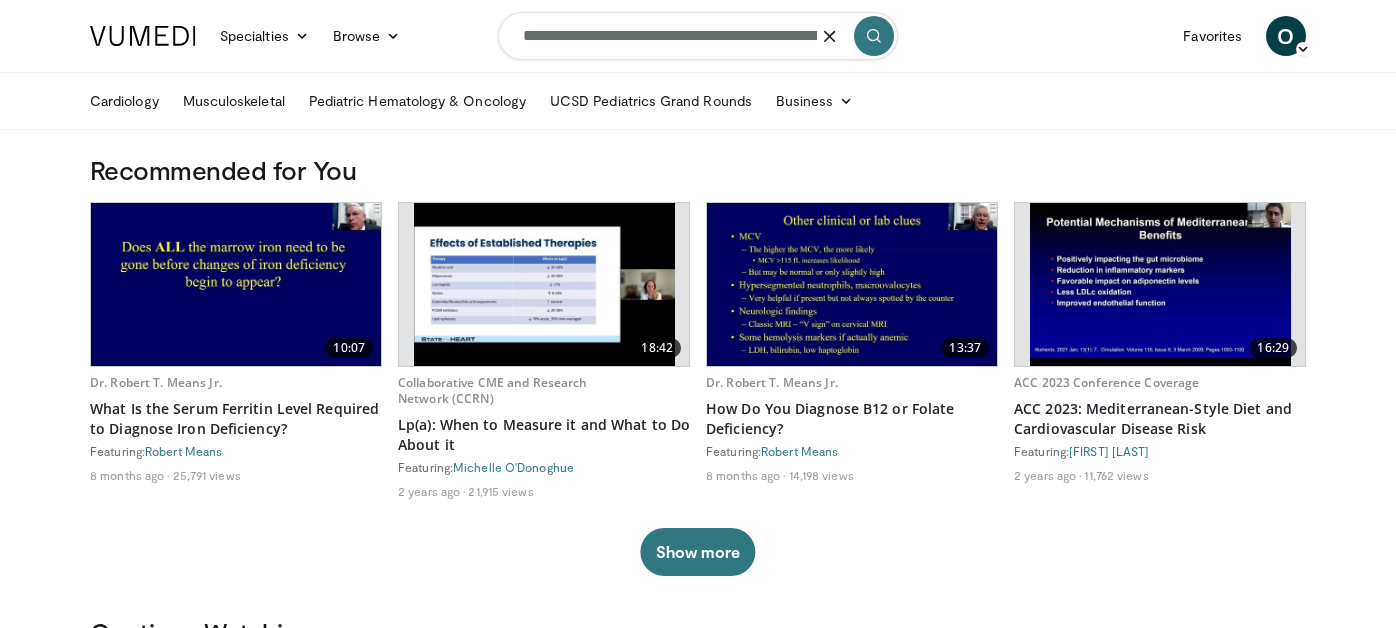 click at bounding box center (830, 36) 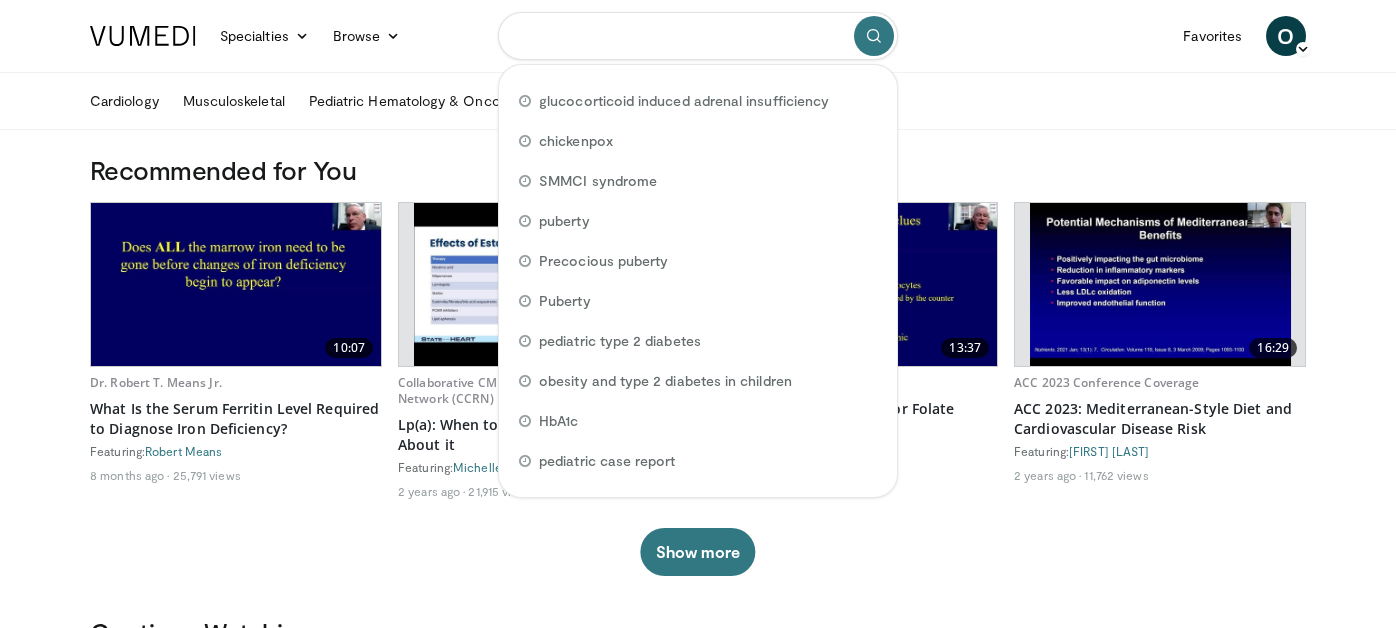 click at bounding box center (698, 36) 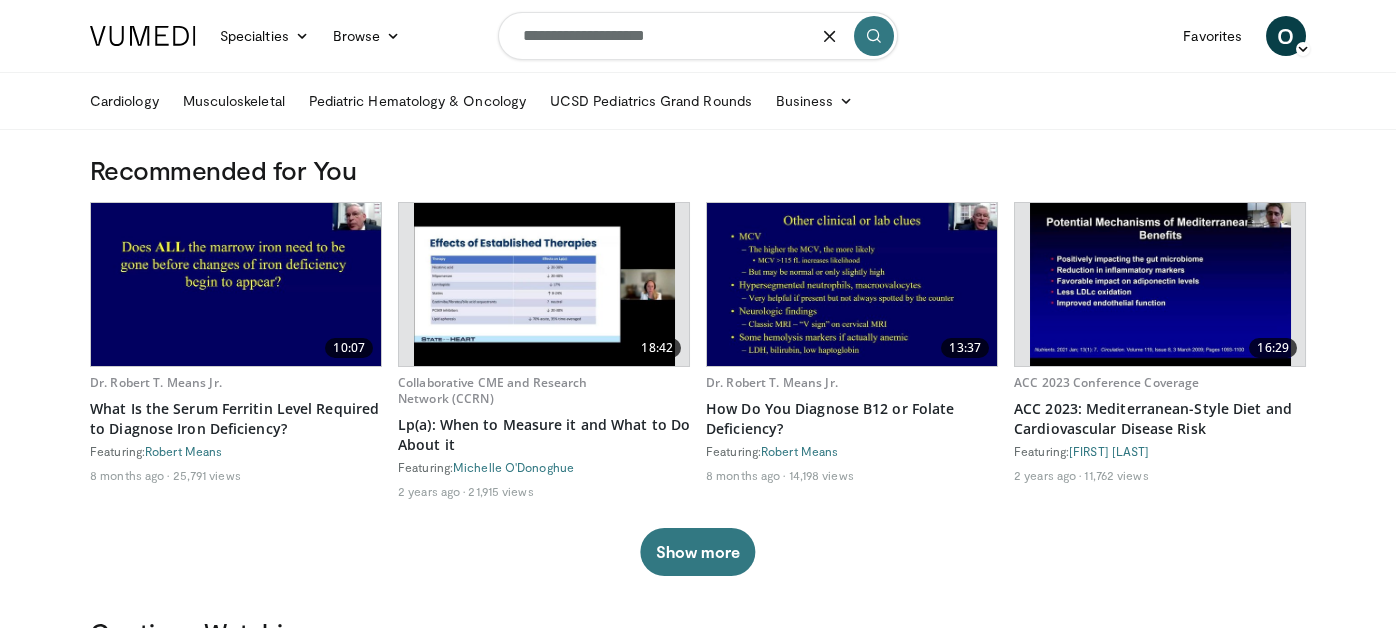 type on "**********" 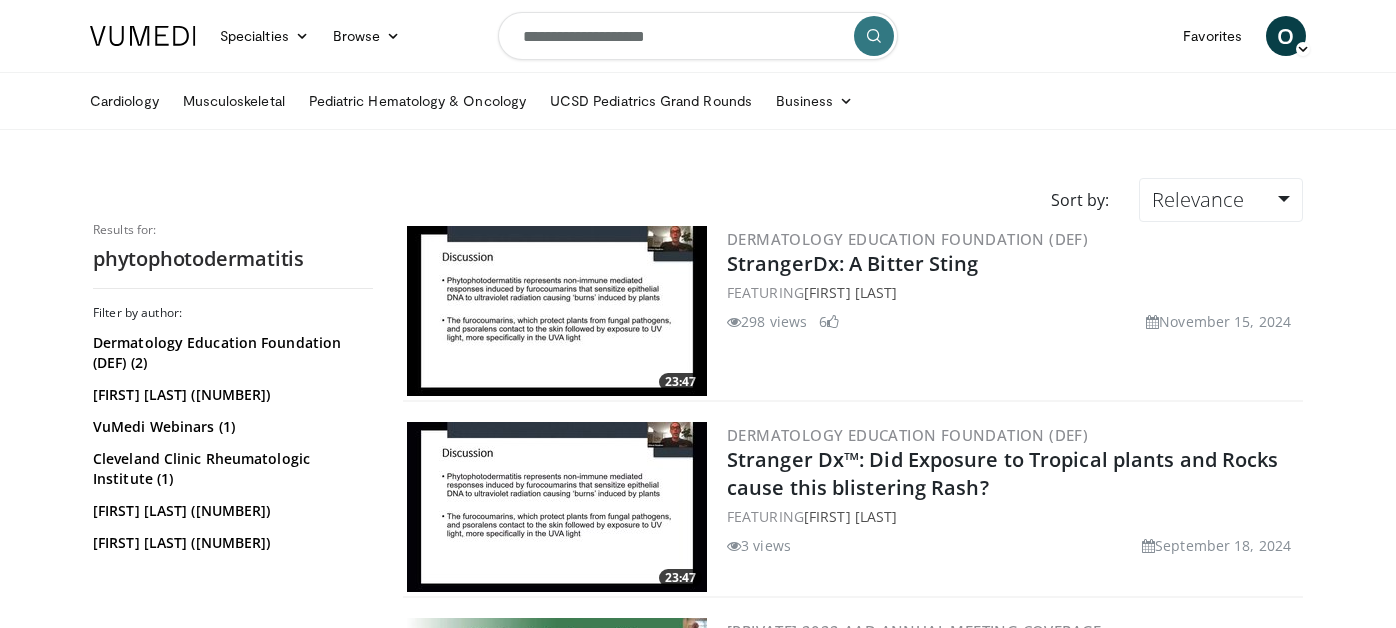 scroll, scrollTop: 0, scrollLeft: 0, axis: both 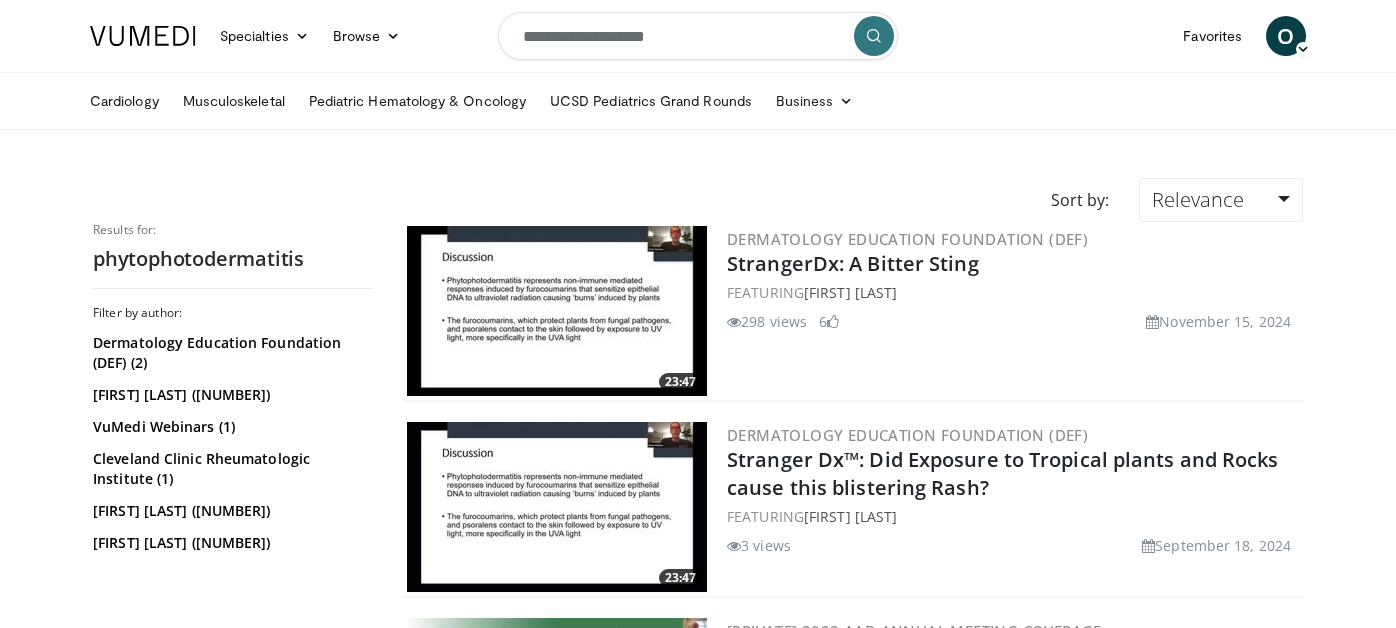 click at bounding box center [557, 507] 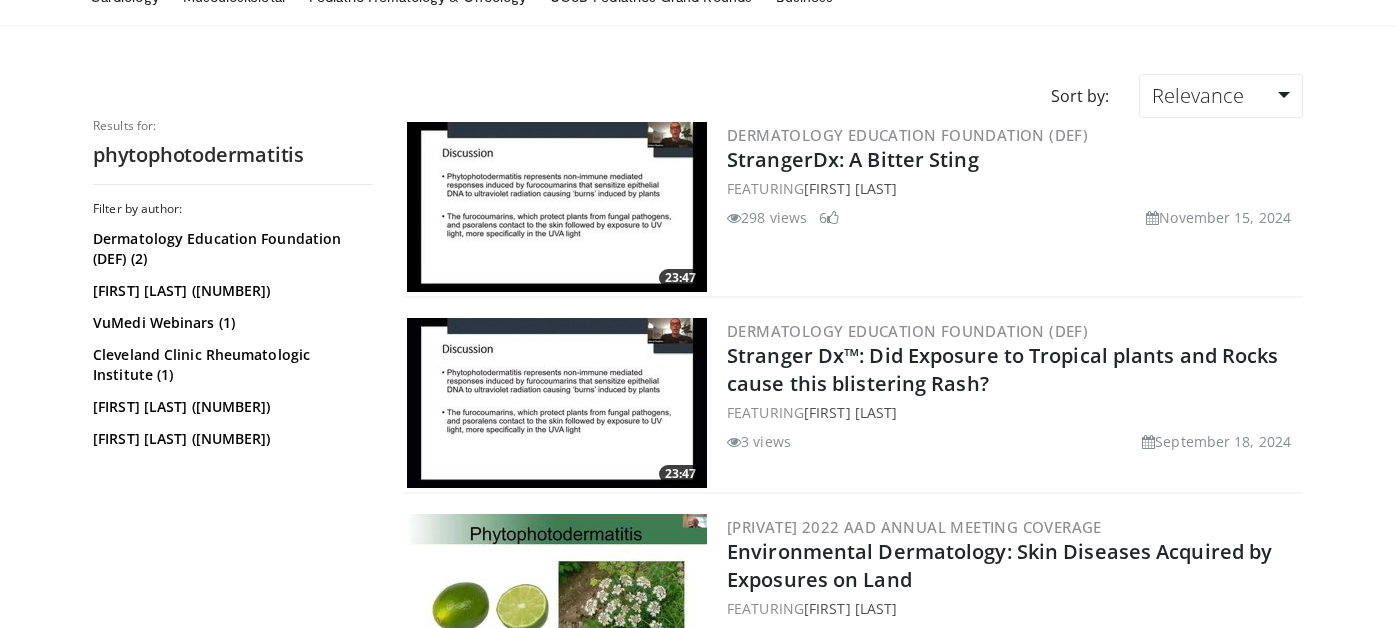 scroll, scrollTop: 206, scrollLeft: 0, axis: vertical 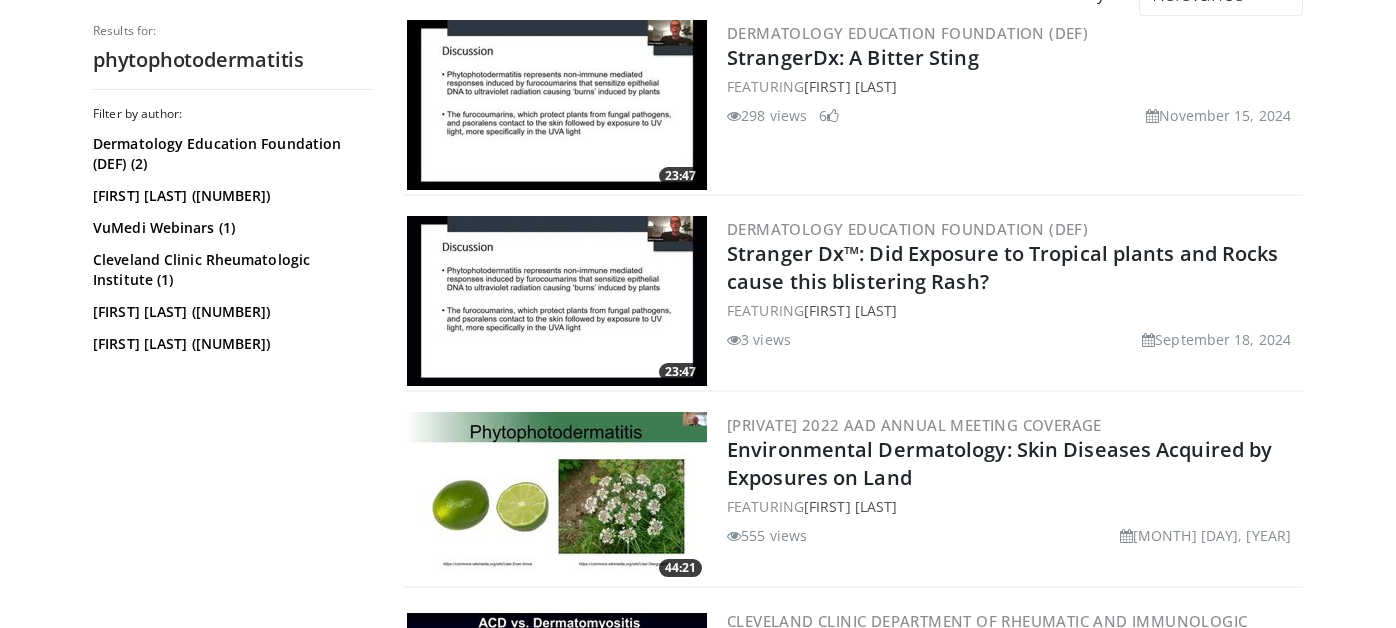 drag, startPoint x: 1395, startPoint y: 213, endPoint x: 1395, endPoint y: 235, distance: 22 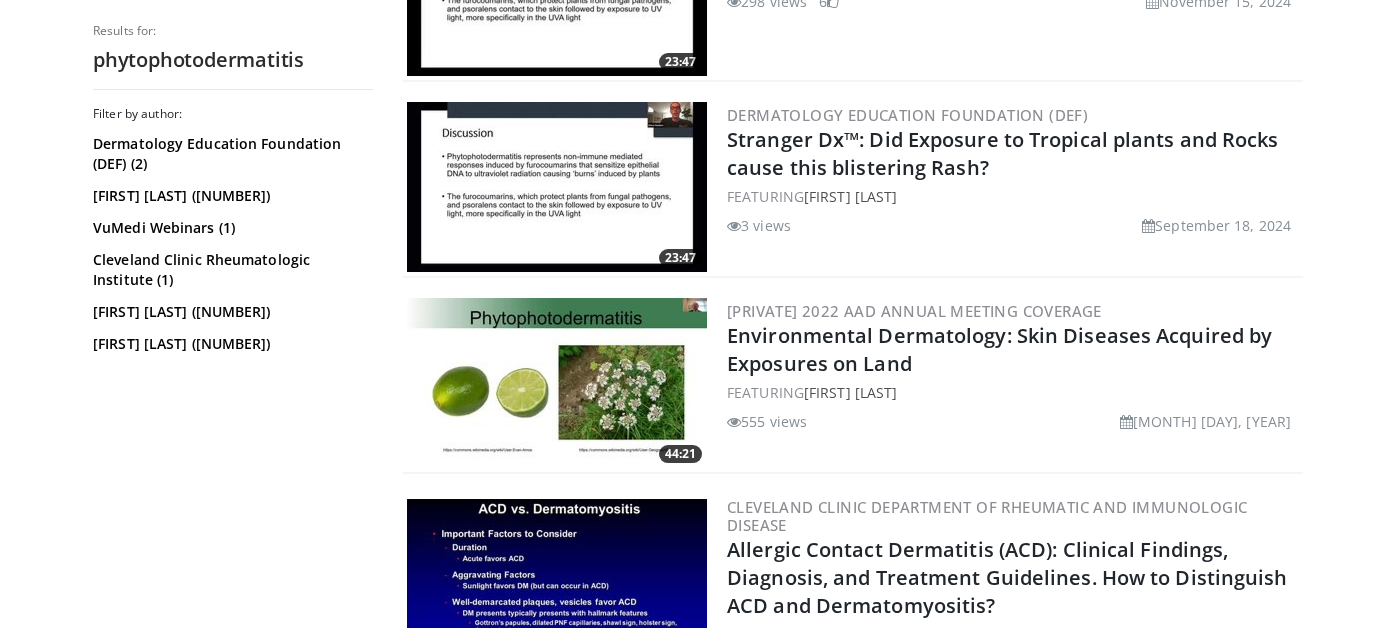 scroll, scrollTop: 325, scrollLeft: 0, axis: vertical 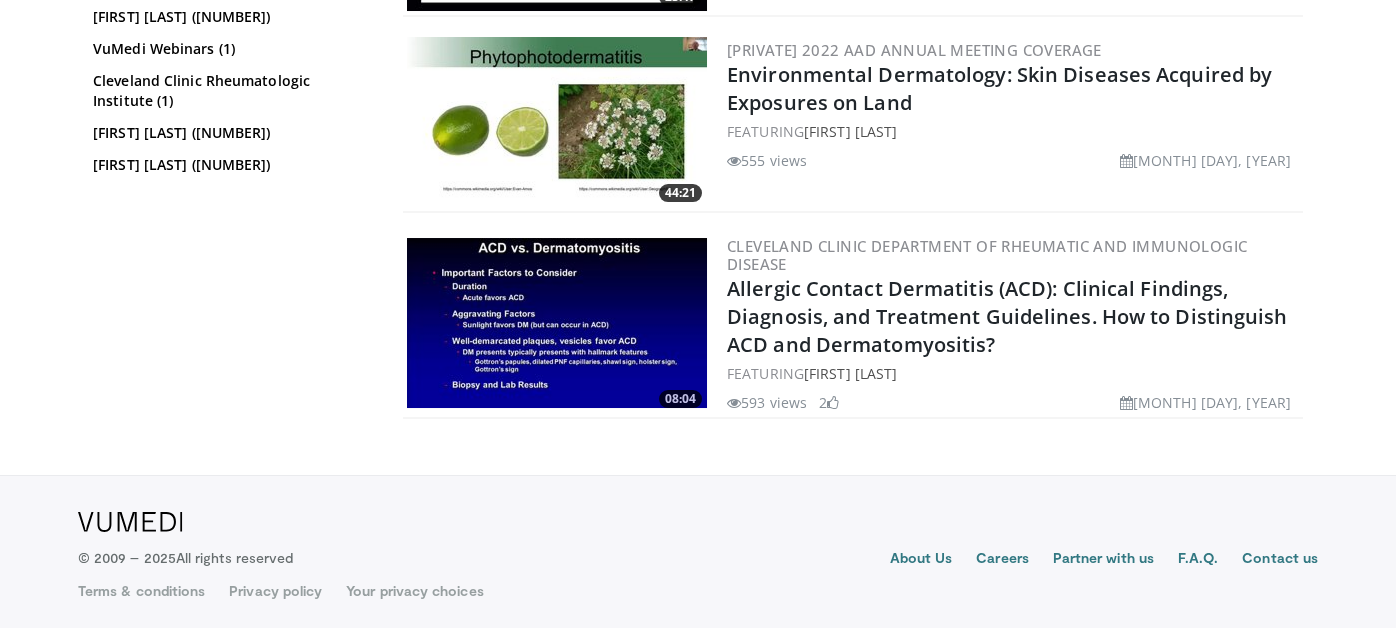 click on "Specialties
Adult & Family Medicine
Allergy, Asthma, Immunology
Anesthesiology
Cardiology
Dental
Dermatology
Endocrinology
Gastroenterology & Hepatology
General Surgery
Hematology & Oncology
Infectious Disease
Nephrology
Neurology
Neurosurgery
Obstetrics & Gynecology
Ophthalmology
Oral Maxillofacial
Orthopaedics
Otolaryngology
Pediatrics
Plastic Surgery
Podiatry
Psychiatry
Pulmonology
Radiation Oncology
Radiology
Rheumatology
Urology" at bounding box center (698, 26) 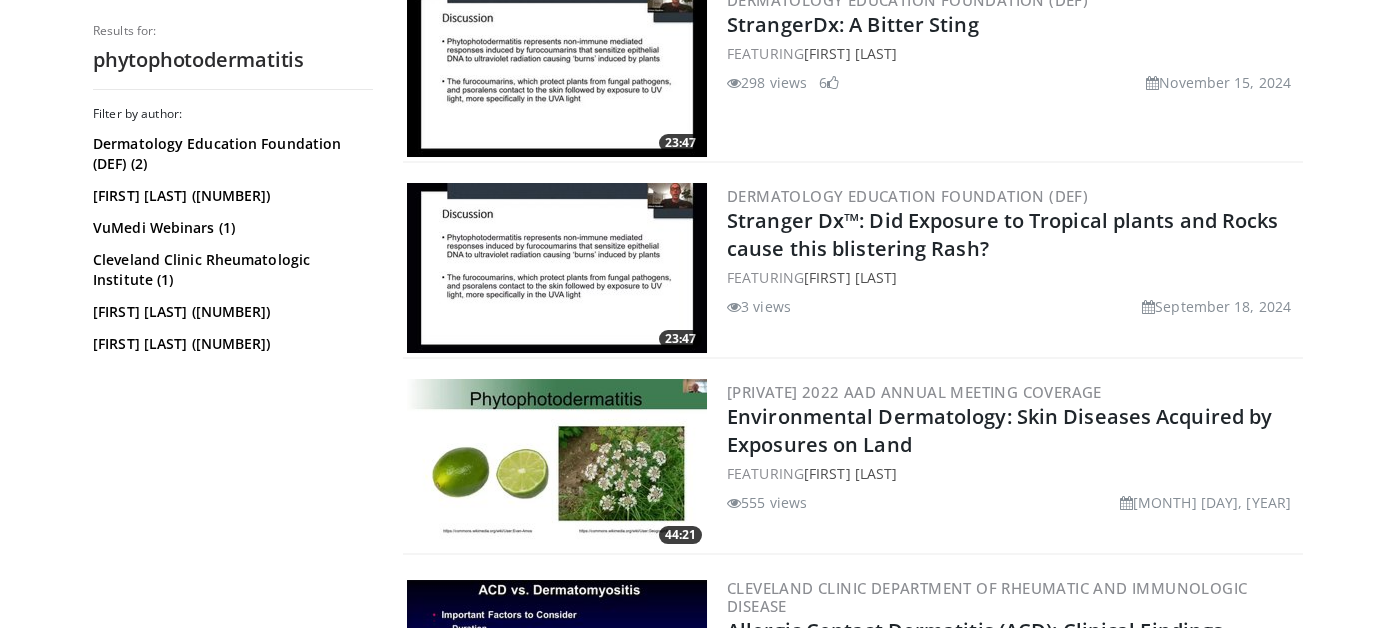 scroll, scrollTop: 0, scrollLeft: 0, axis: both 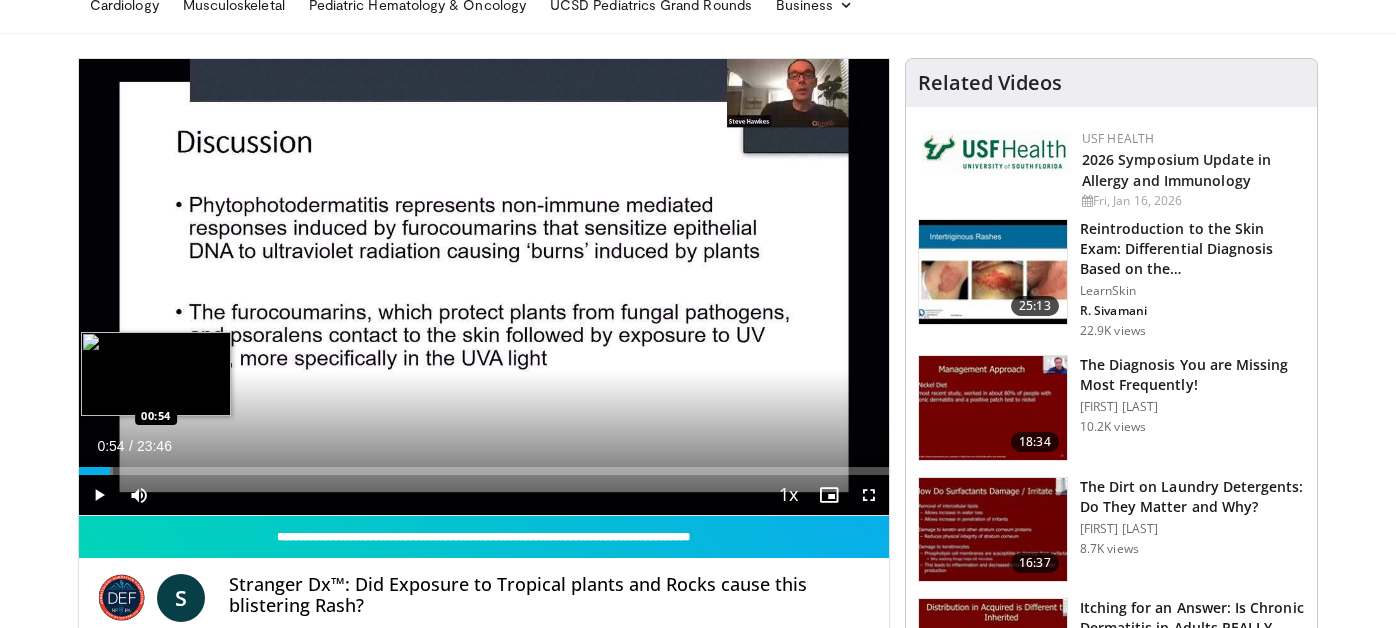 click on "Loaded :  4.17% 00:11 00:54" at bounding box center (484, 471) 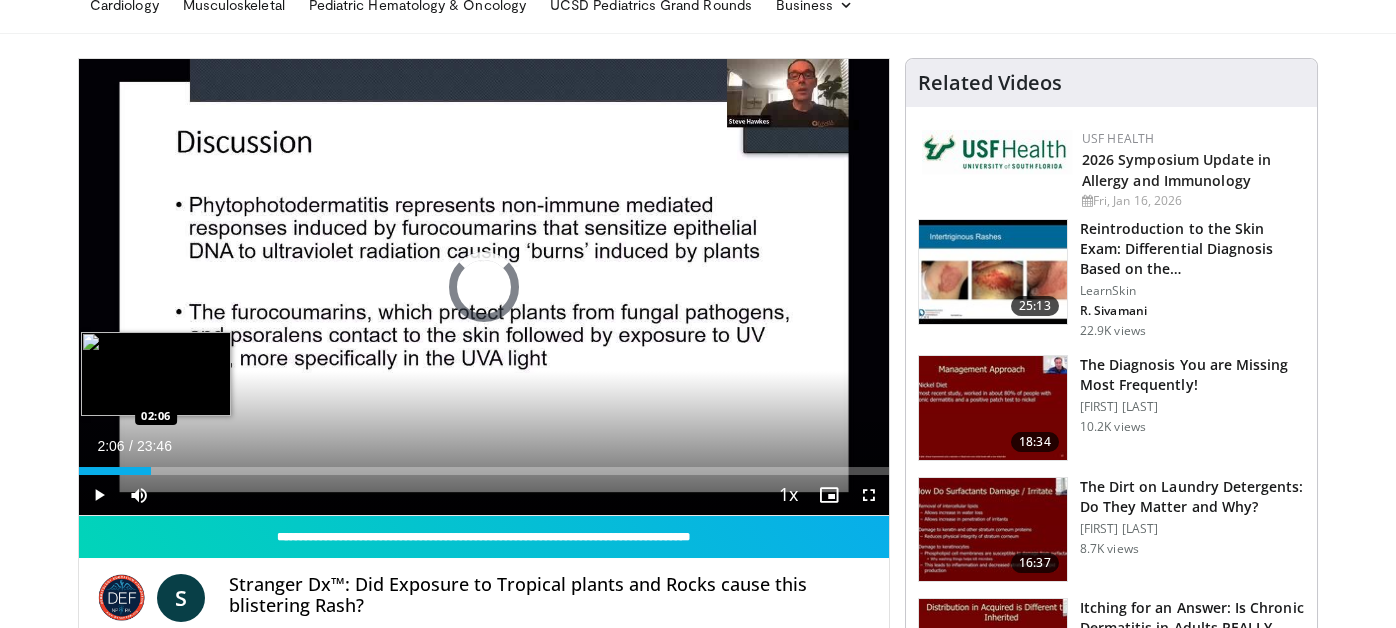 click on "Loaded :  0.00% 02:06 02:06" at bounding box center (484, 471) 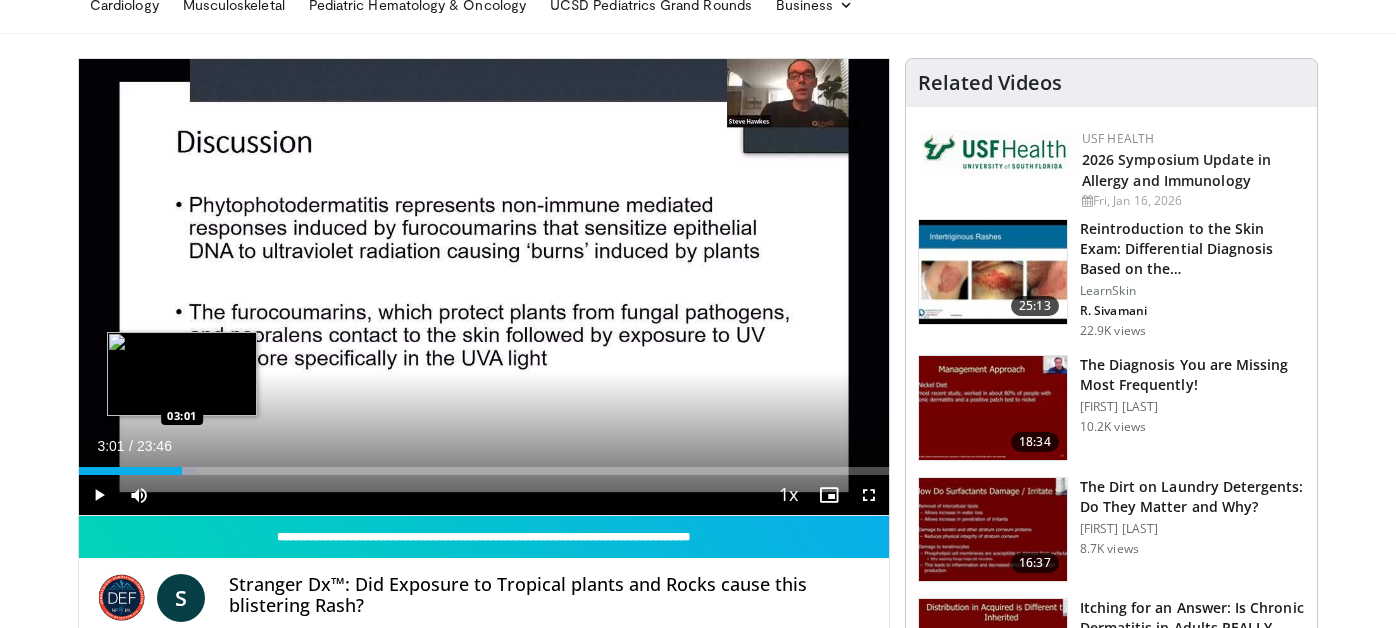 click on "Loaded :  14.60% 03:01 03:01" at bounding box center [484, 465] 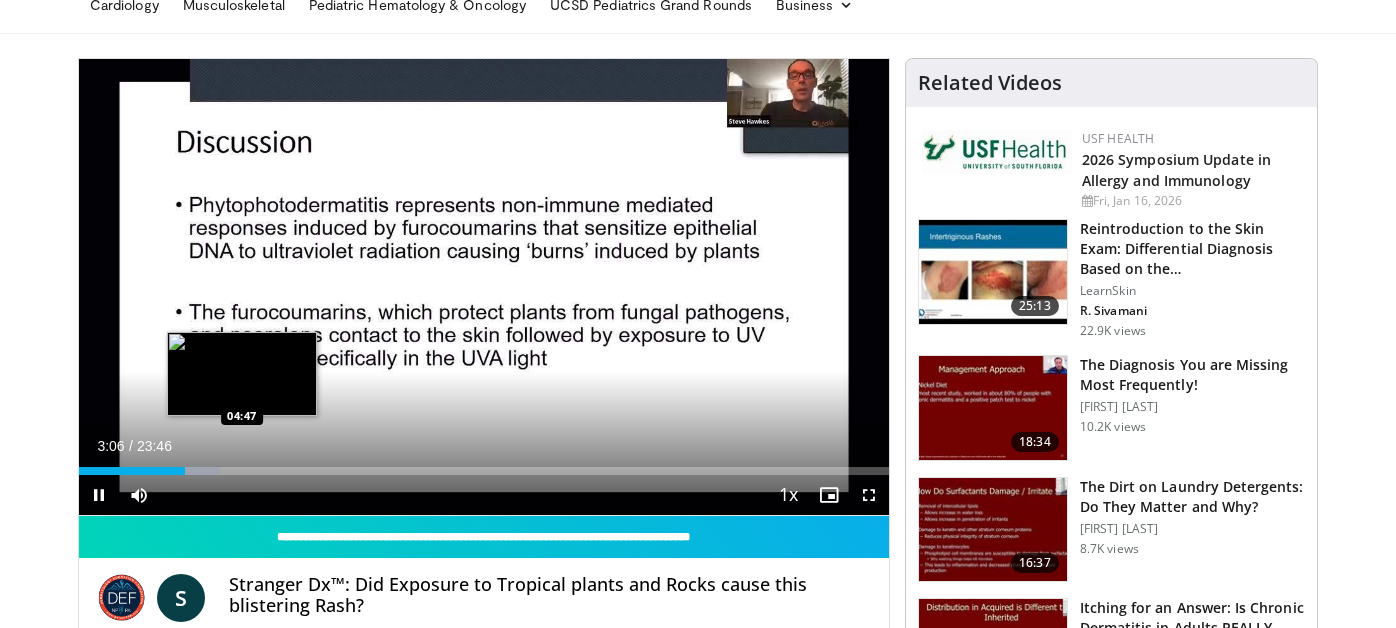 click on "Loaded :  17.38% 03:06 04:47" at bounding box center (484, 465) 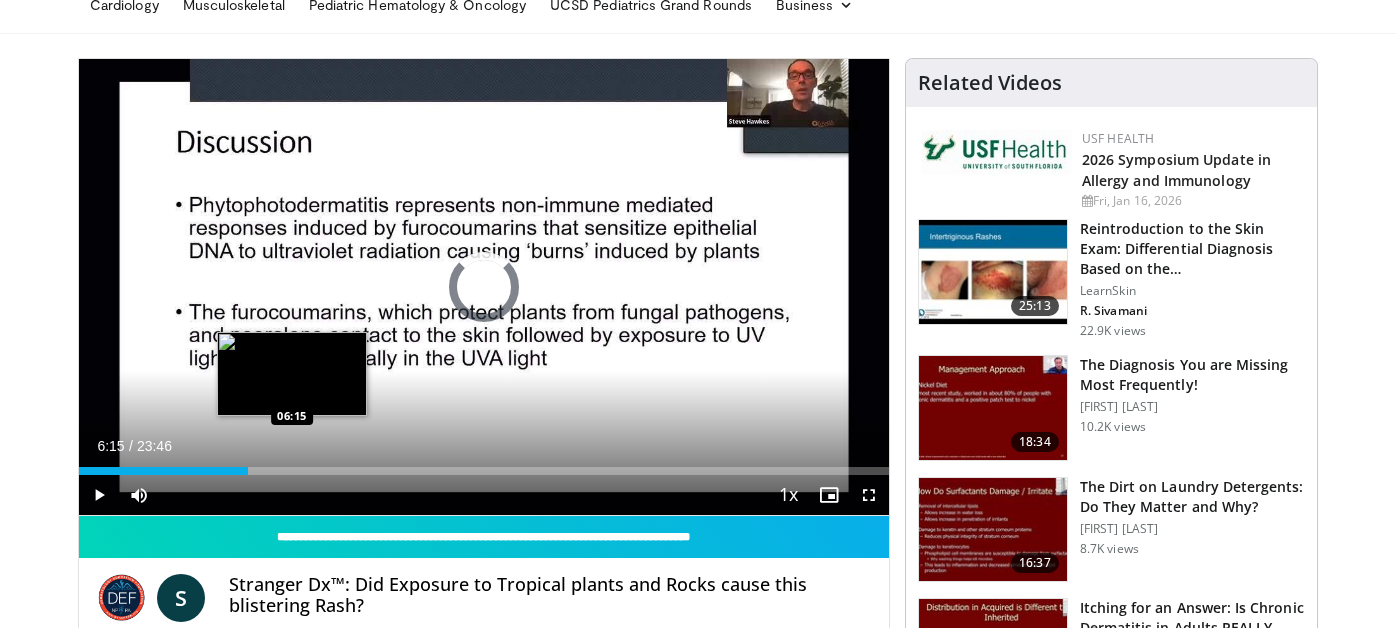 click on "Loaded :  0.00% 06:15 06:15" at bounding box center [484, 465] 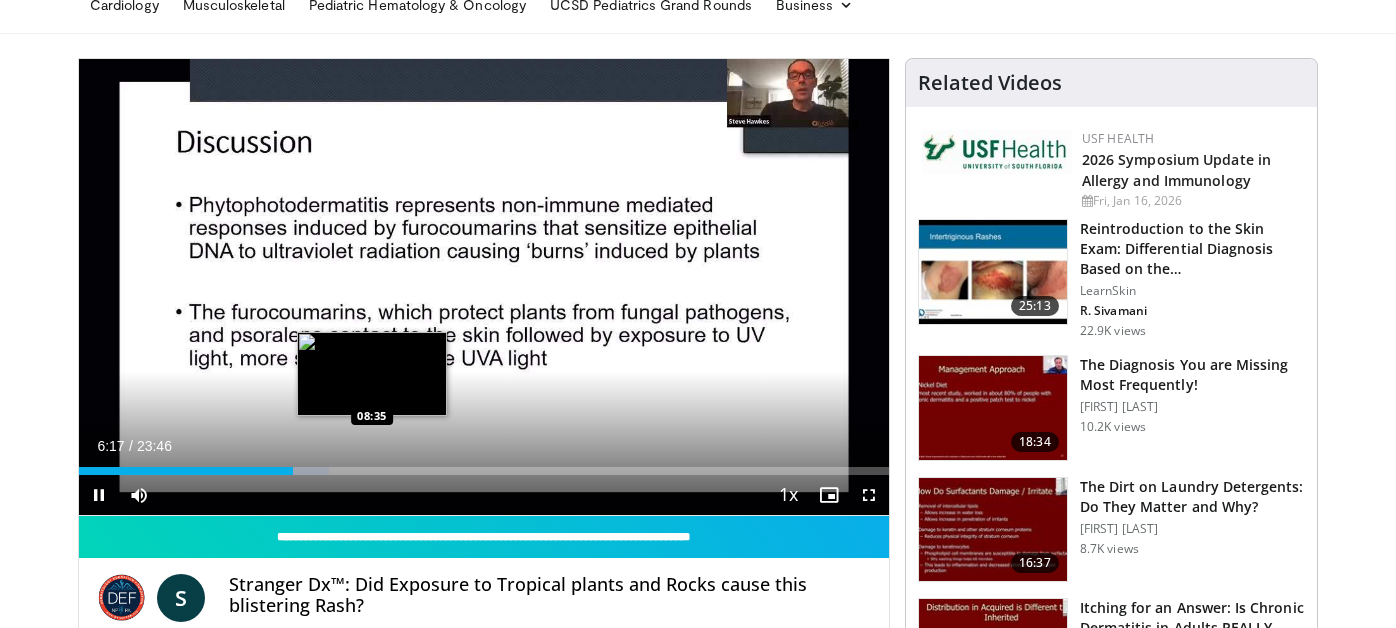 click on "Loaded :  30.85% 06:17 08:35" at bounding box center [484, 471] 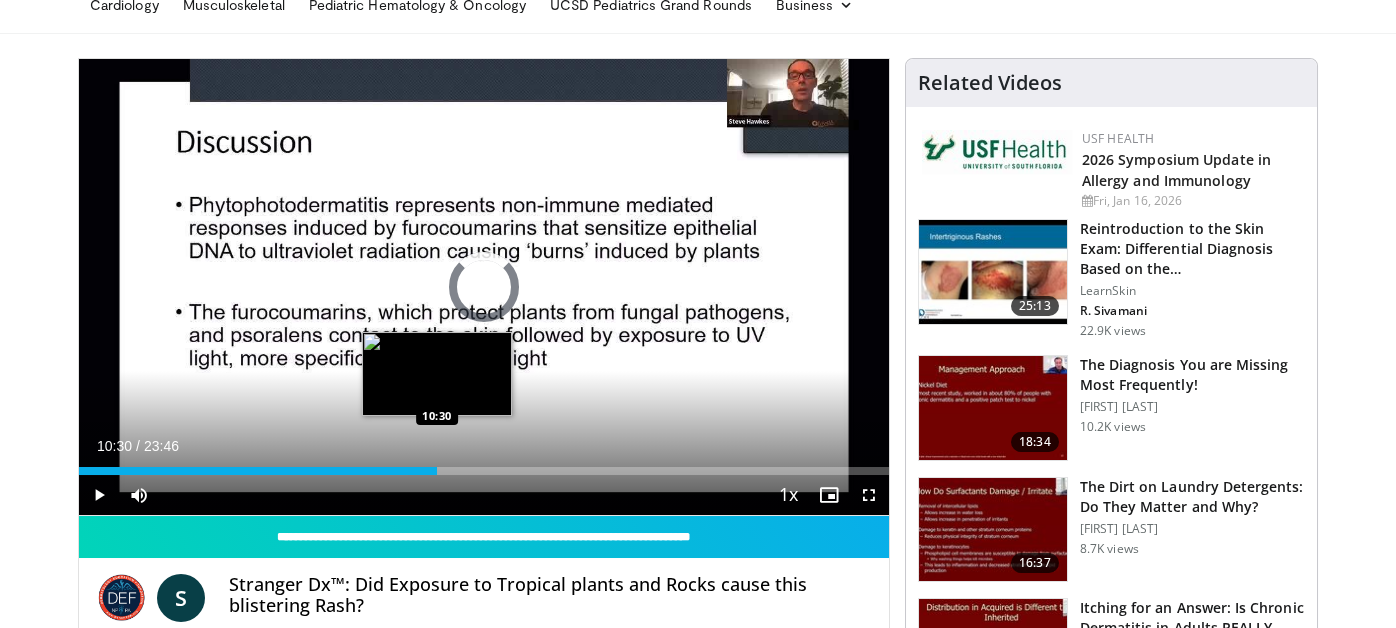 click on "Loaded :  40.66% 10:30 10:30" at bounding box center (484, 471) 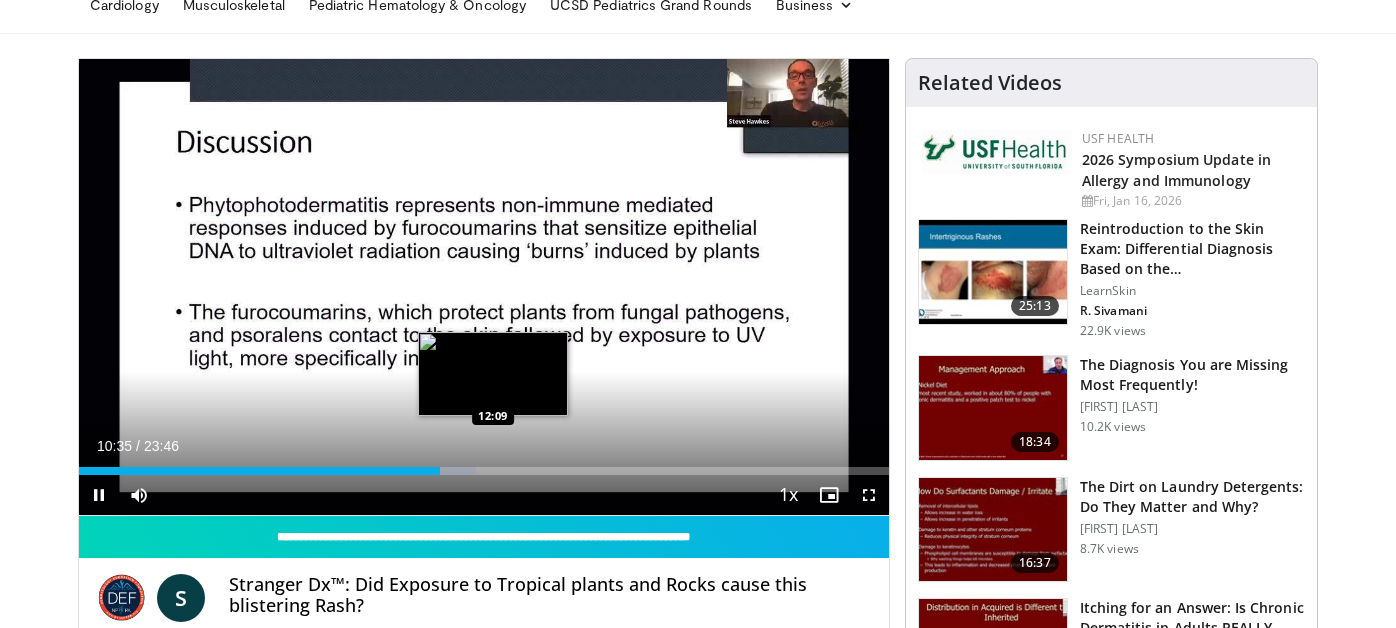 click on "Loaded :  49.07% 10:35 12:09" at bounding box center [484, 465] 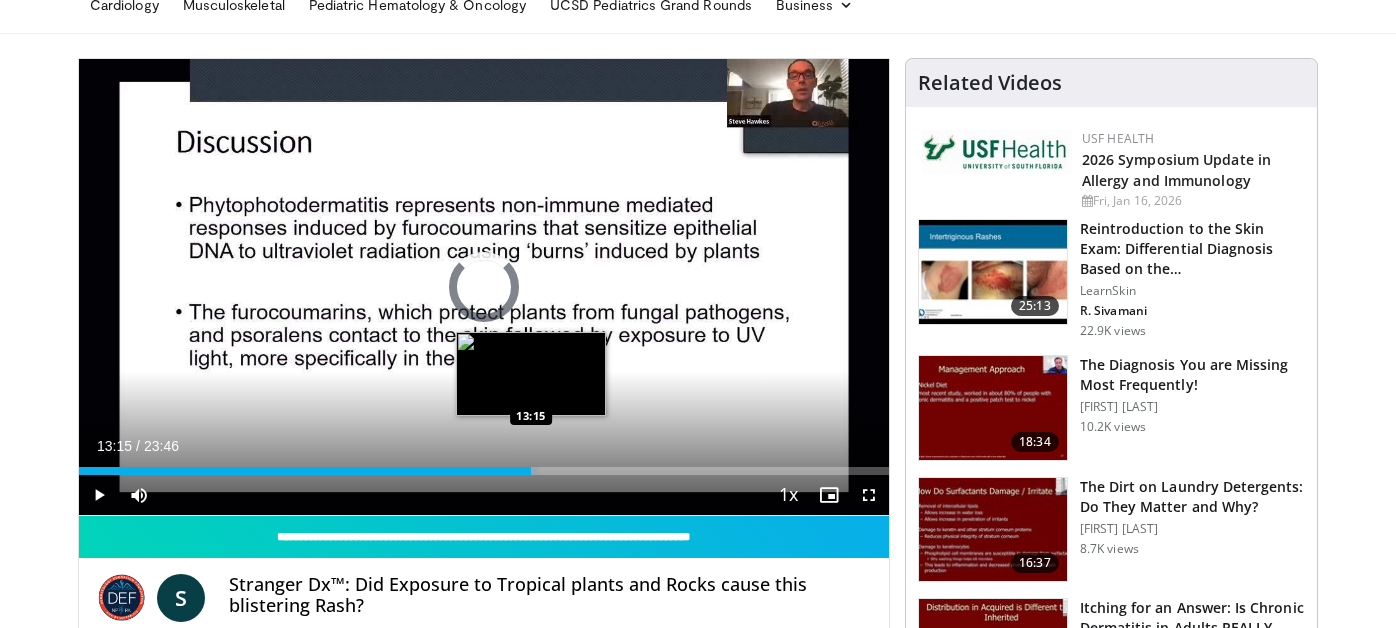 click at bounding box center [514, 471] 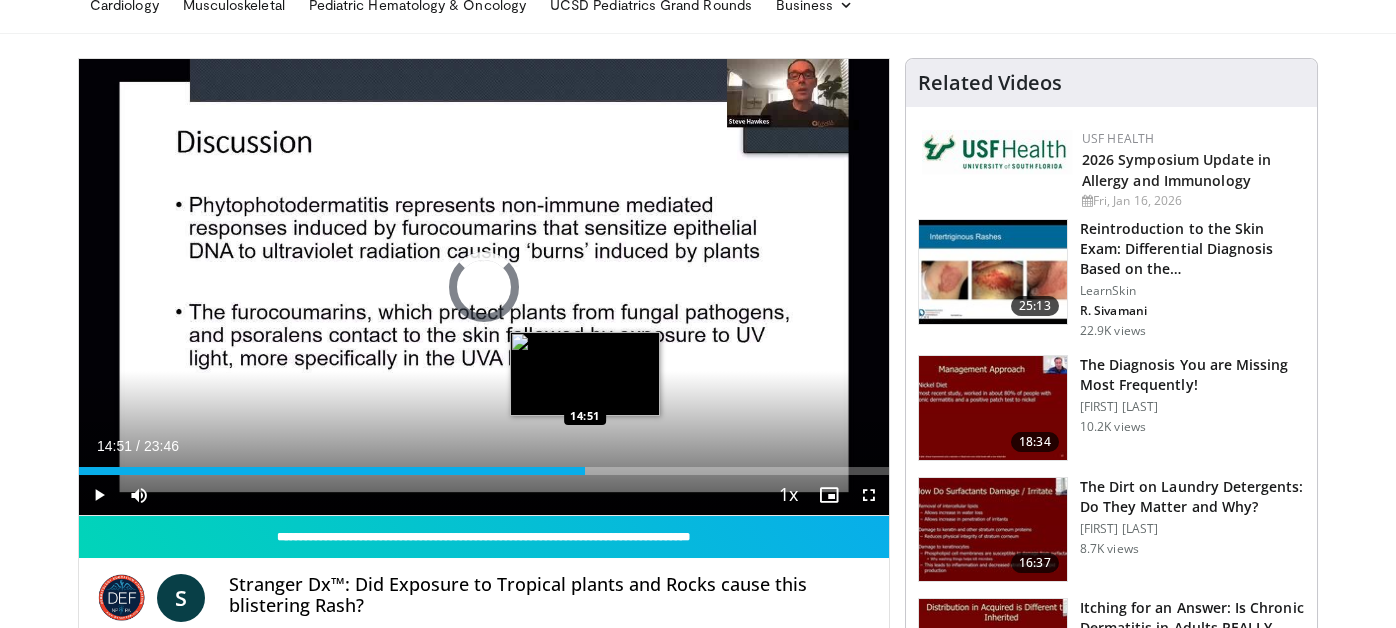click on "Loaded :  60.50% 14:51 14:51" at bounding box center (484, 471) 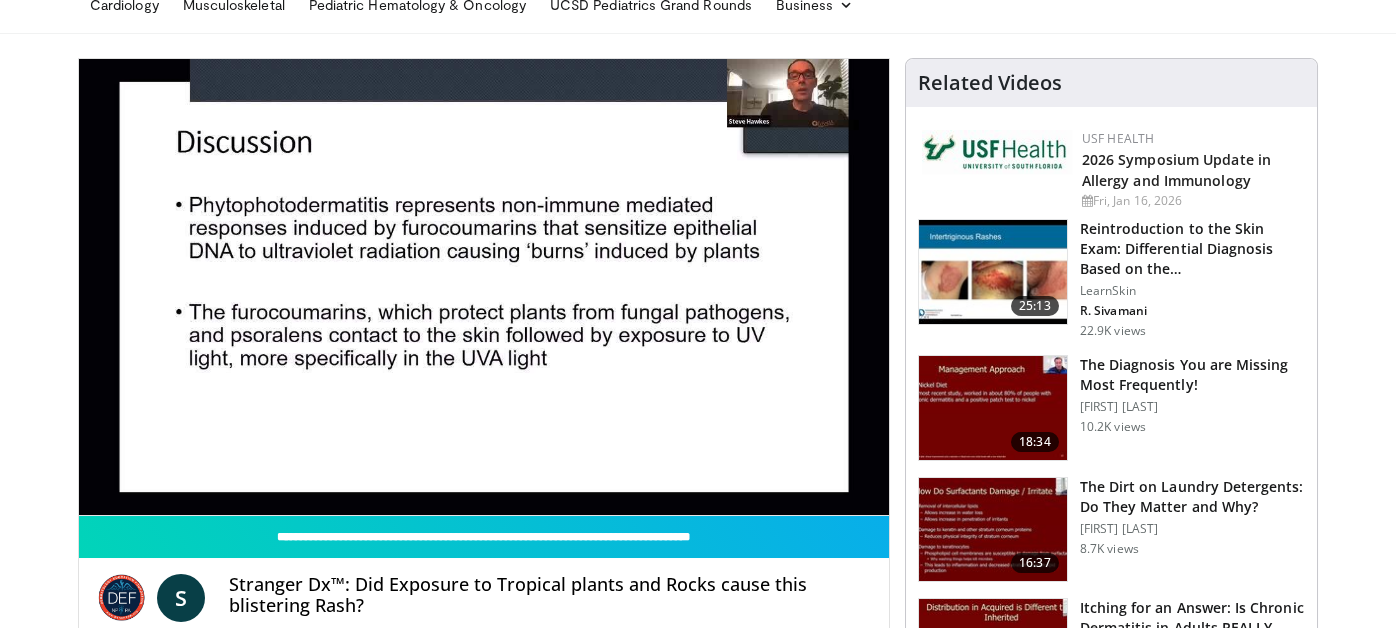 click on "**********" at bounding box center [484, 287] 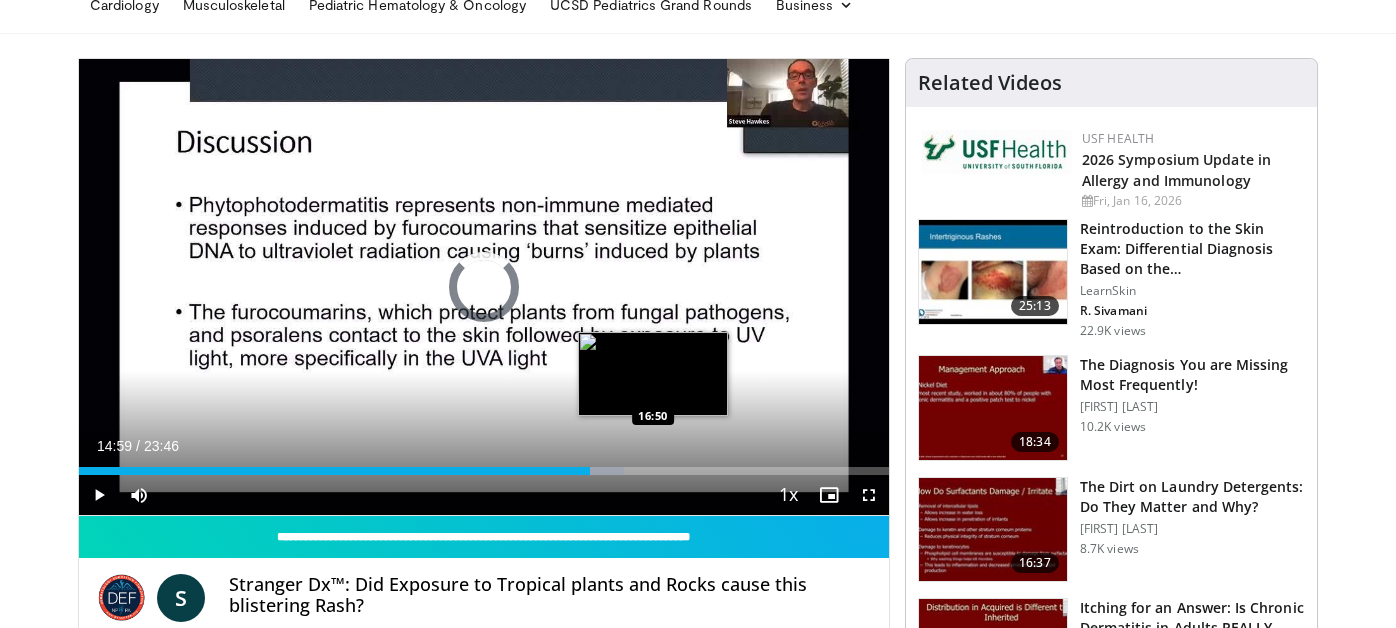 click on "Loaded :  67.30% 14:59 16:50" at bounding box center (484, 471) 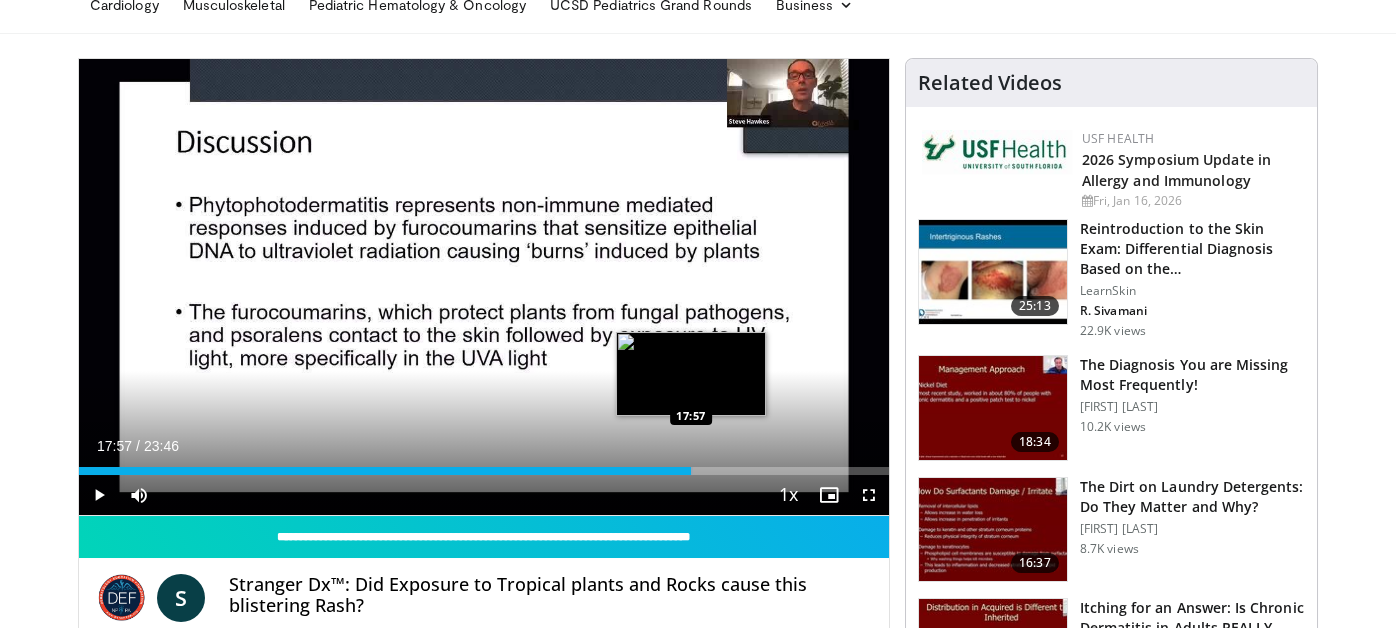 click on "Loaded :  75.80% 17:57 17:57" at bounding box center [484, 471] 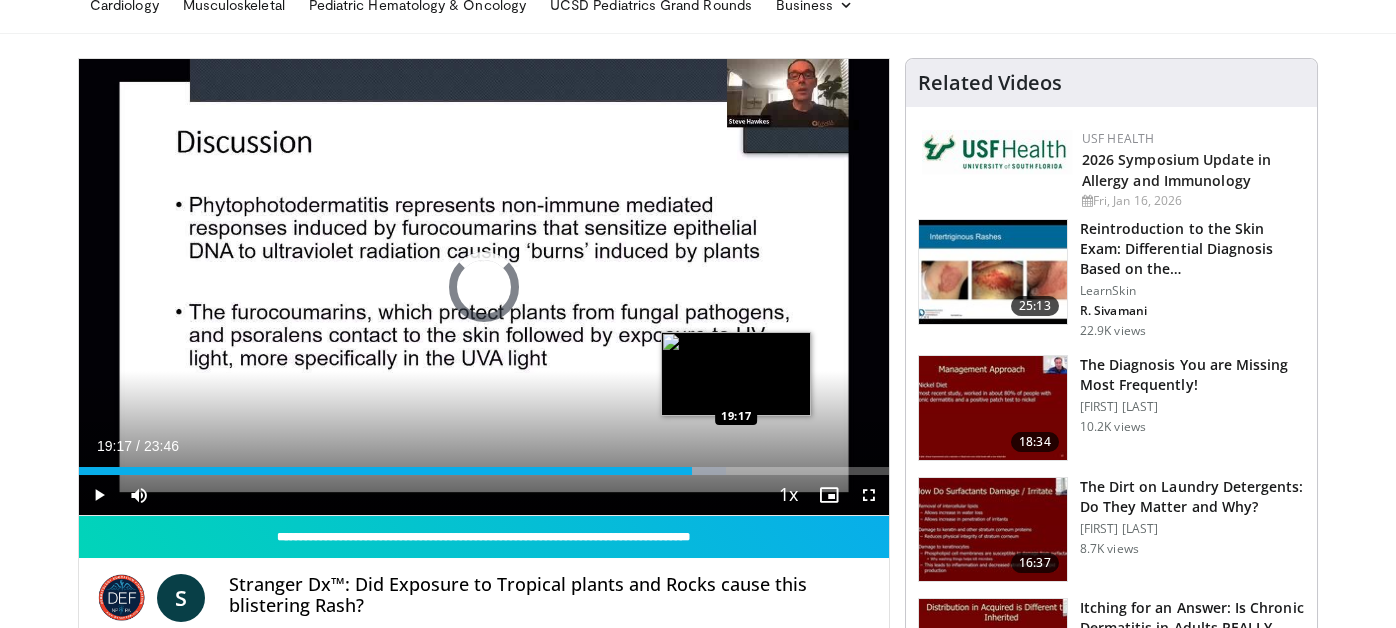 click on "Loaded :  79.92% 18:00 19:17" at bounding box center (484, 465) 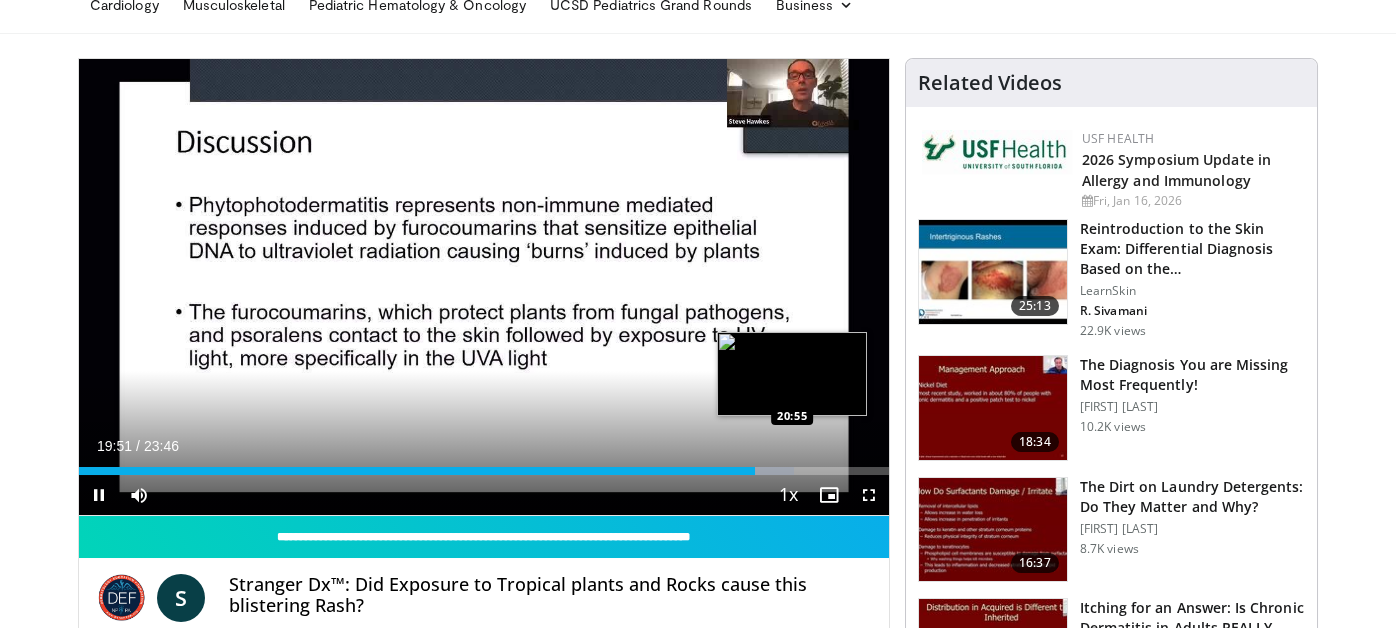 click on "**********" at bounding box center (484, 287) 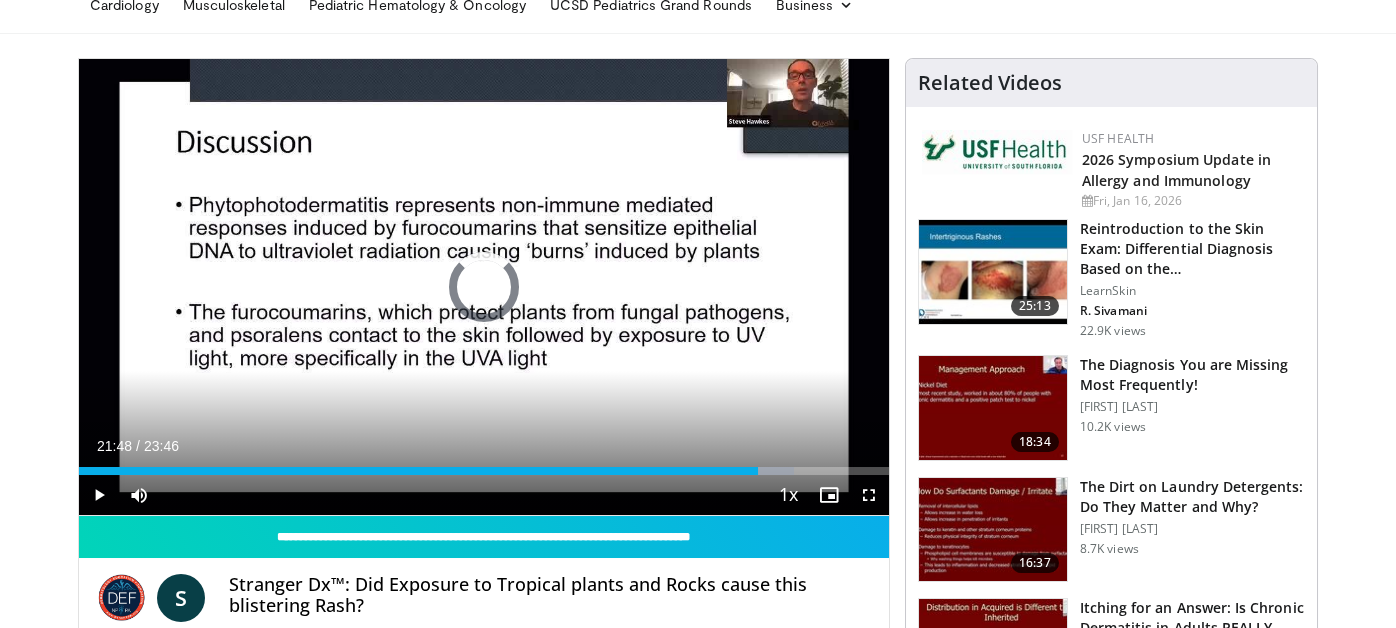 click on "Loaded :  88.31% 21:48 21:50" at bounding box center (484, 471) 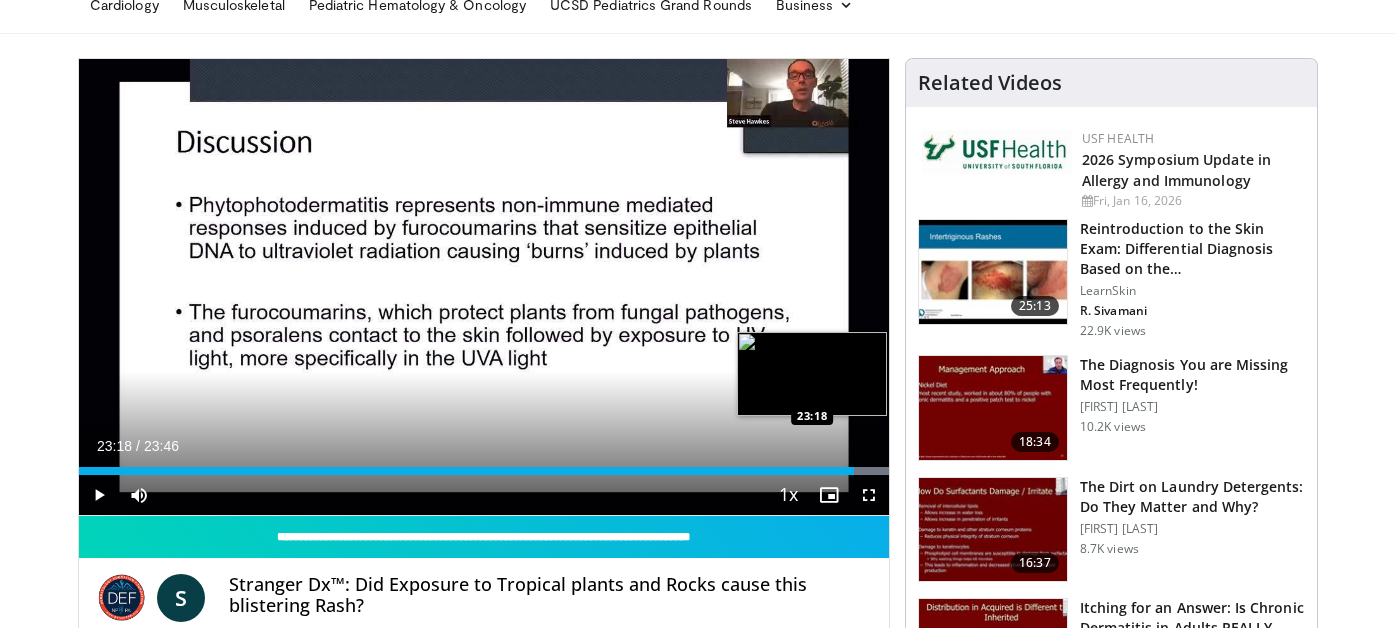 click at bounding box center [862, 471] 